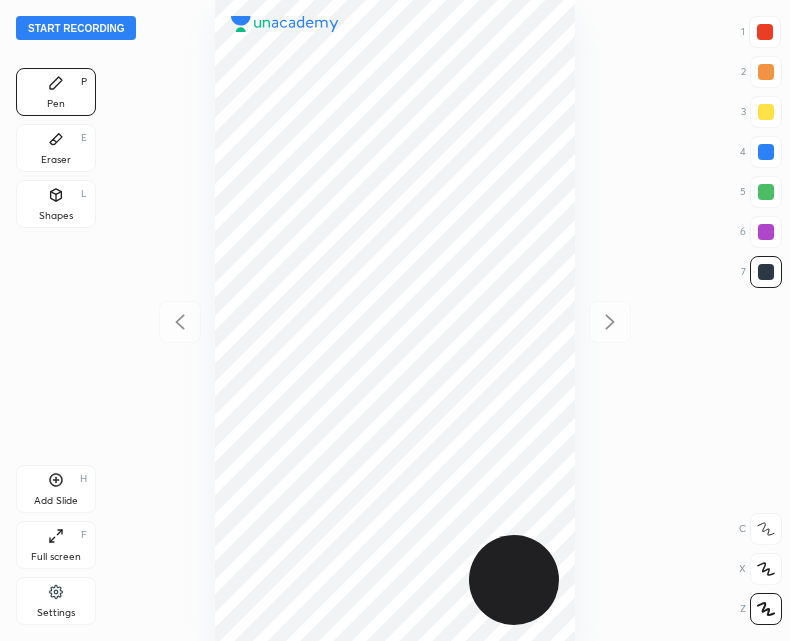 scroll, scrollTop: 0, scrollLeft: 0, axis: both 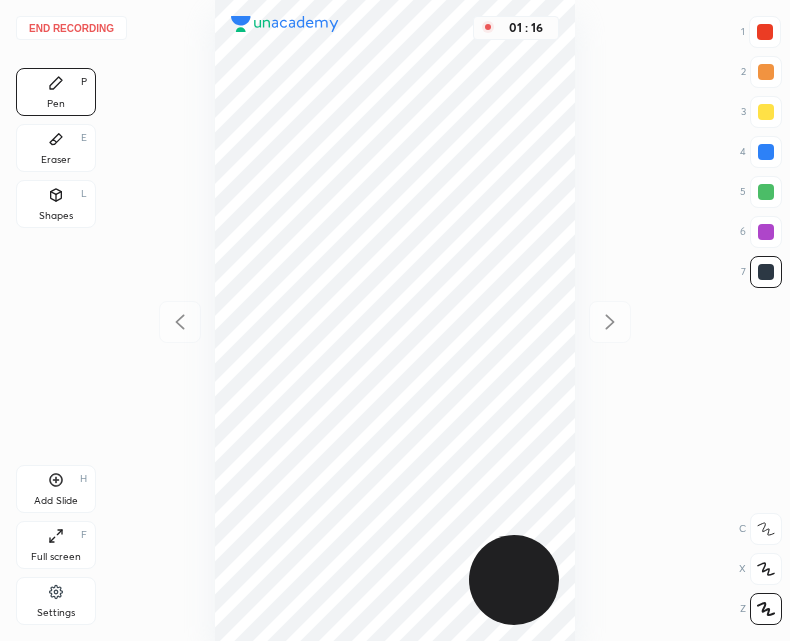 click on "Add Slide H" at bounding box center [56, 489] 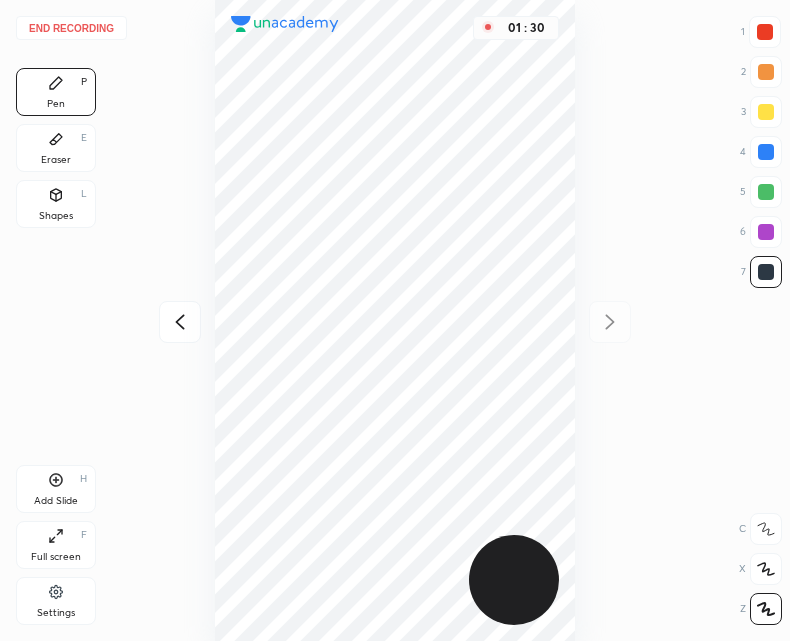 click 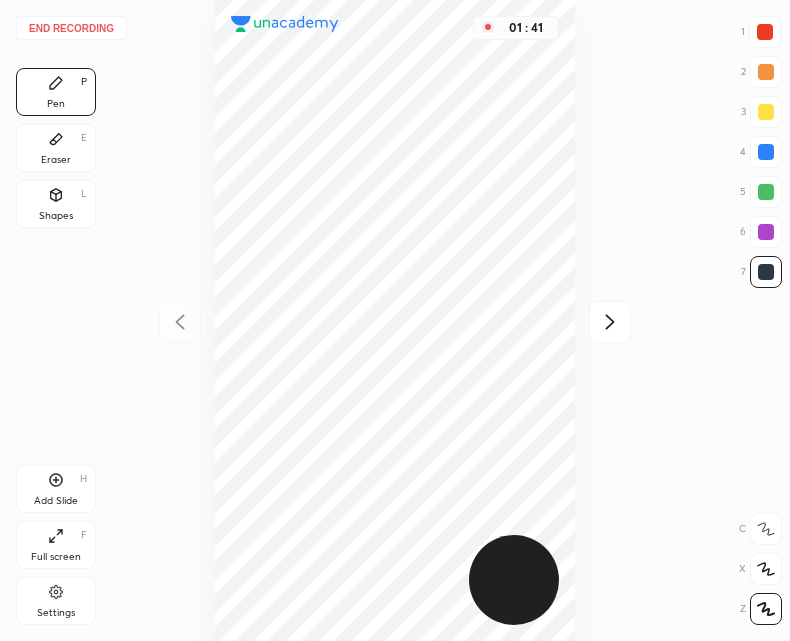 click on "Add Slide H" at bounding box center (56, 489) 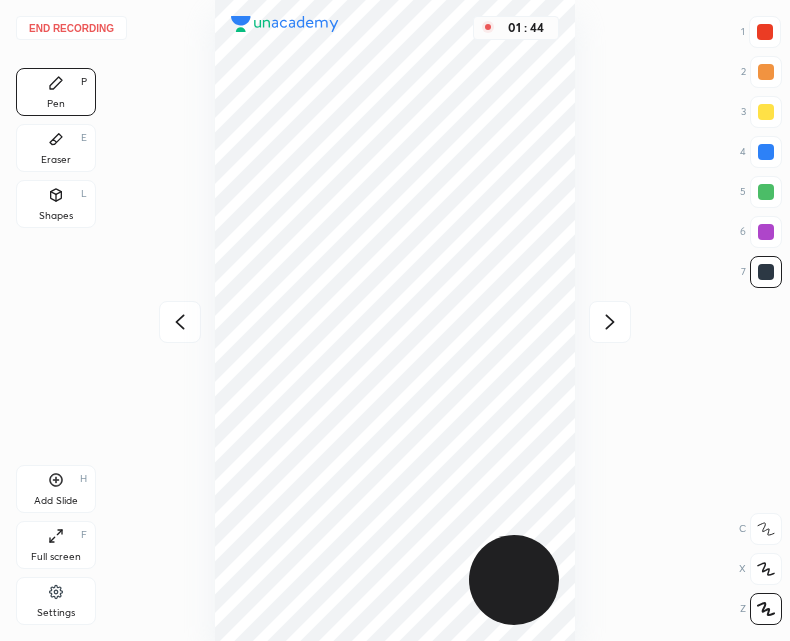 click at bounding box center [180, 322] 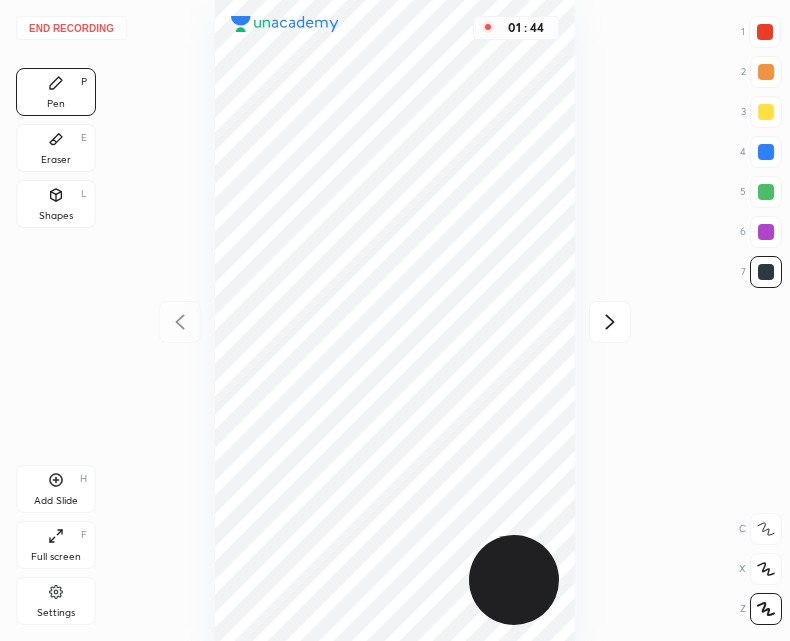 click 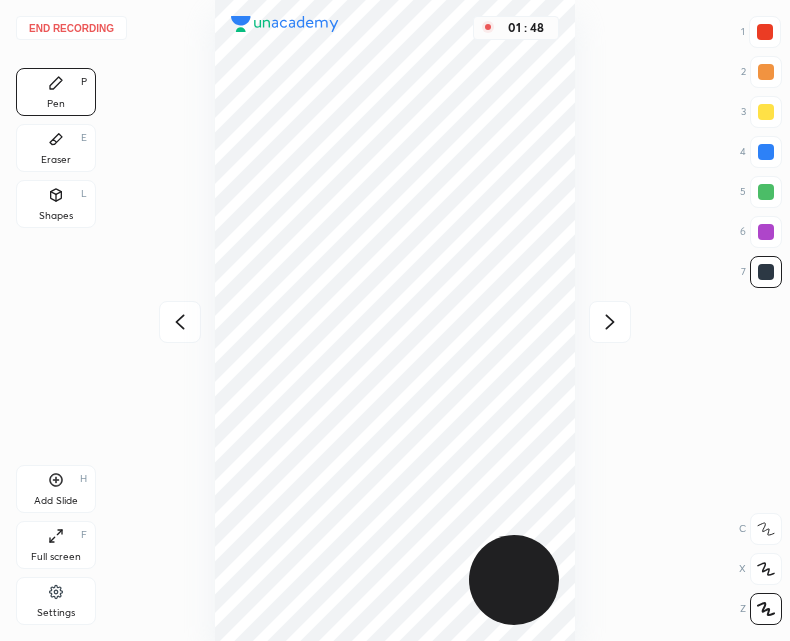 click 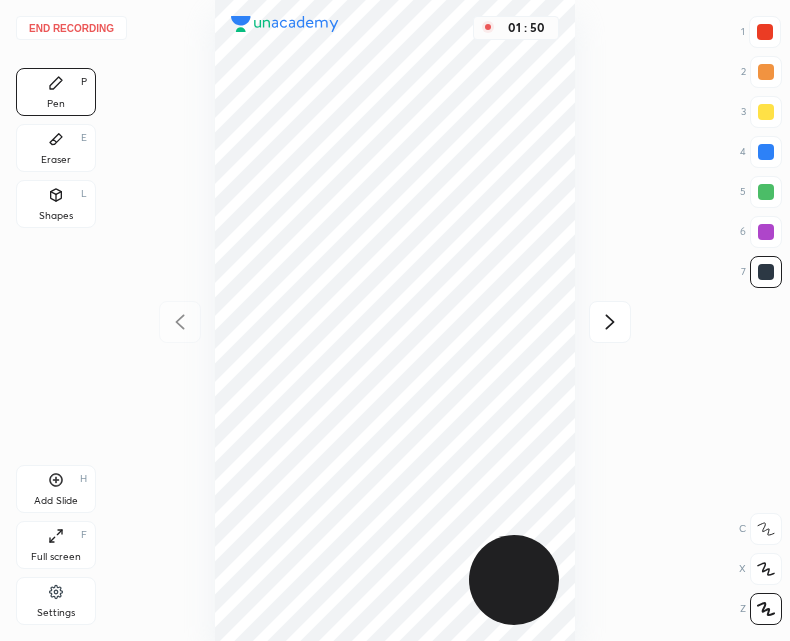 click 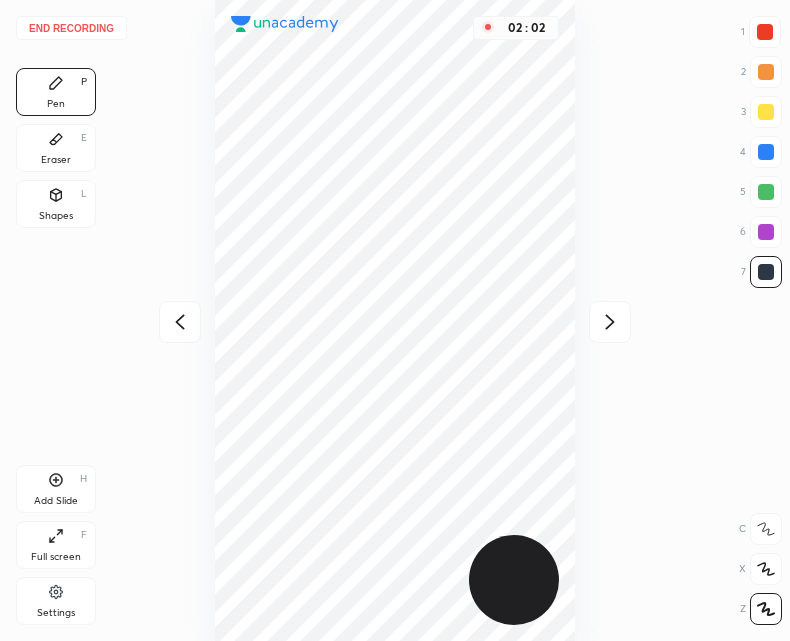 click 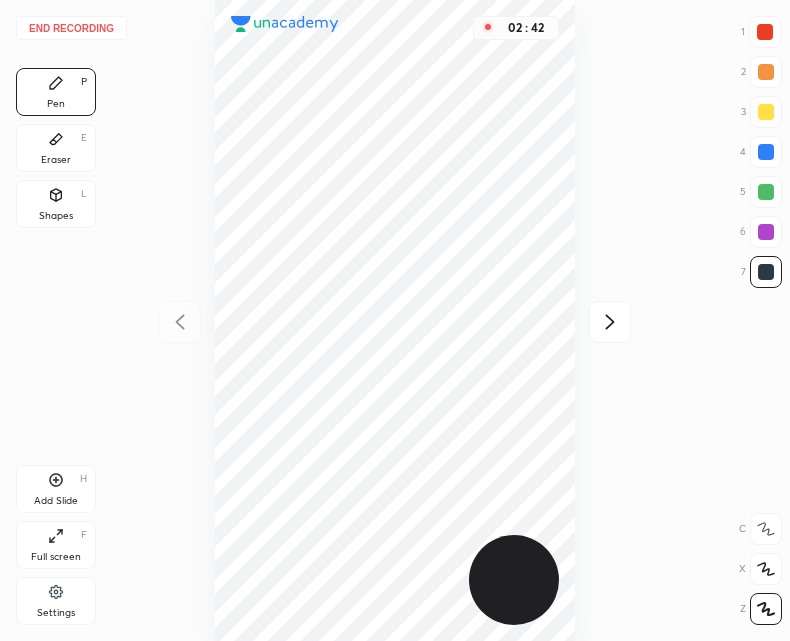 click on "Add Slide H" at bounding box center (56, 489) 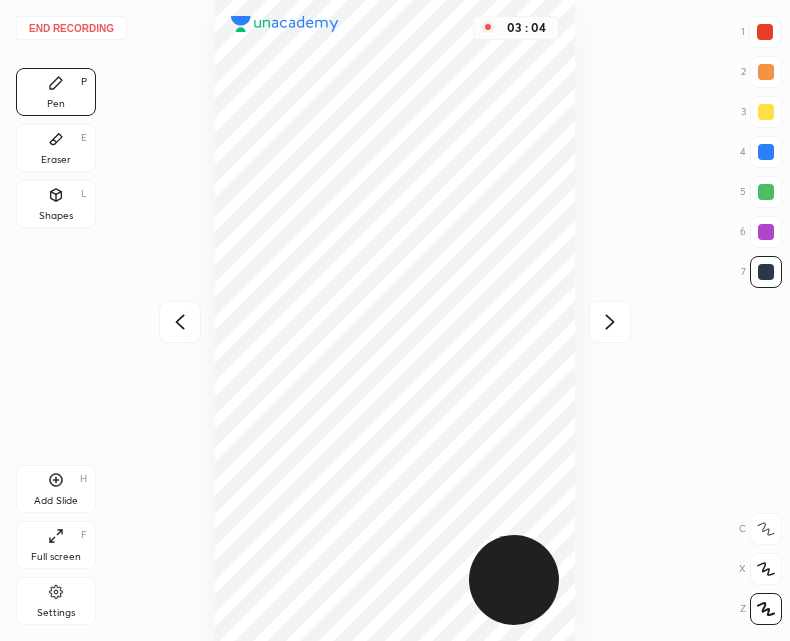 click 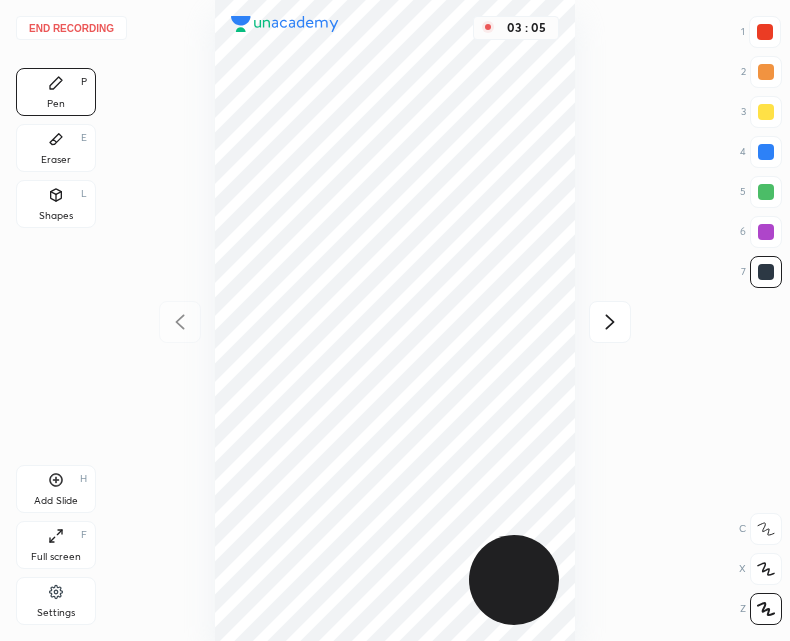 click on "Add Slide H" at bounding box center [56, 489] 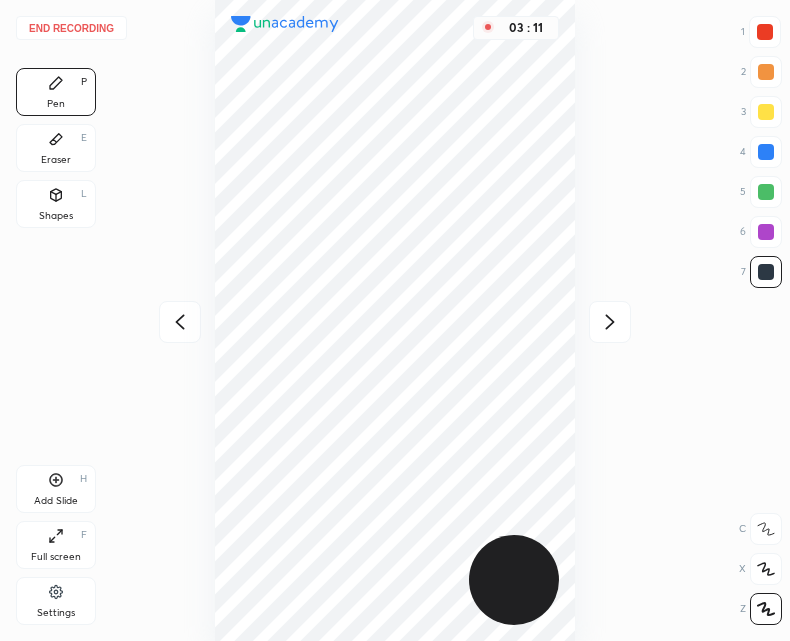 click on "03 : 11" at bounding box center (395, 320) 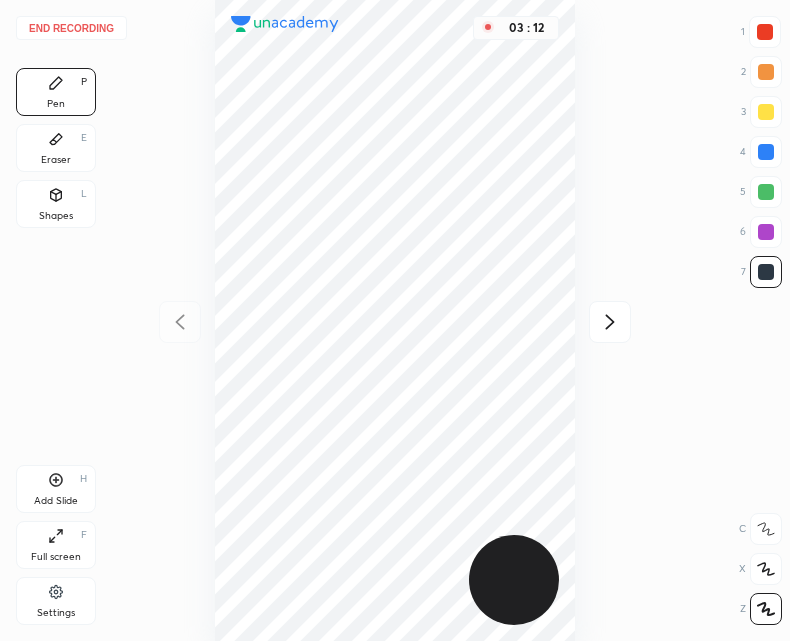 click 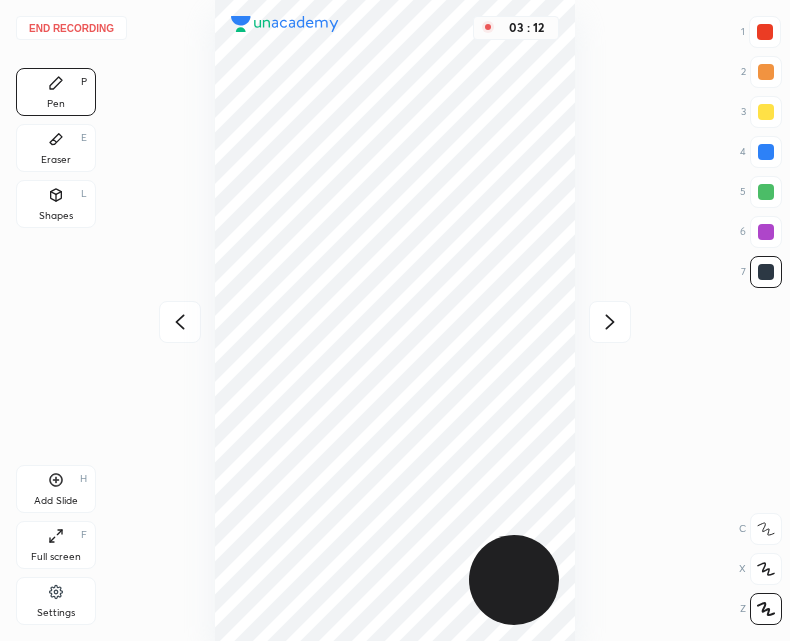 click 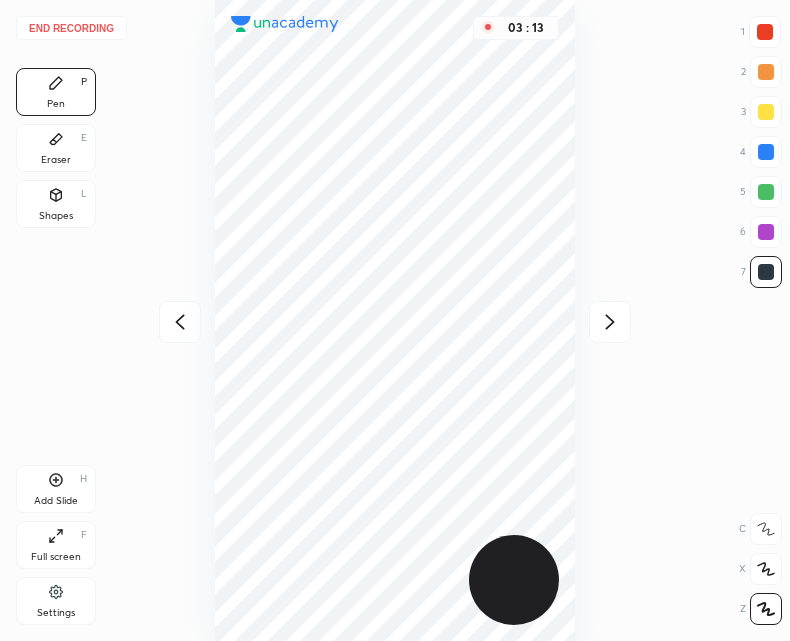click on "03 : 13" at bounding box center (395, 320) 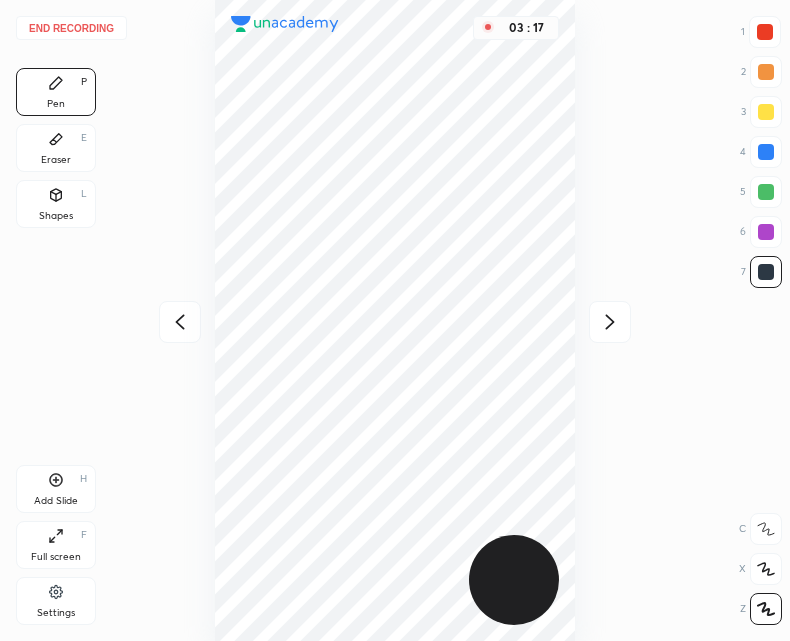 click 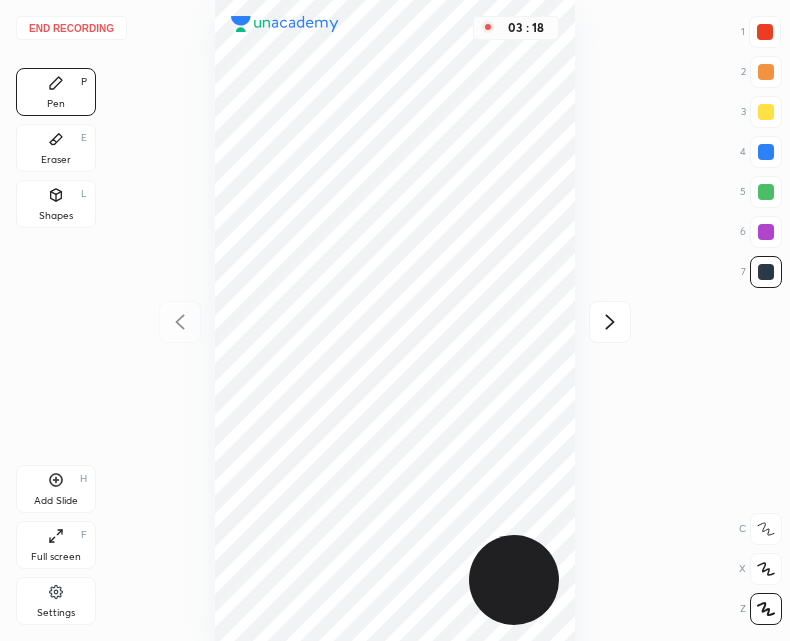 click on "03 : 18" at bounding box center (395, 320) 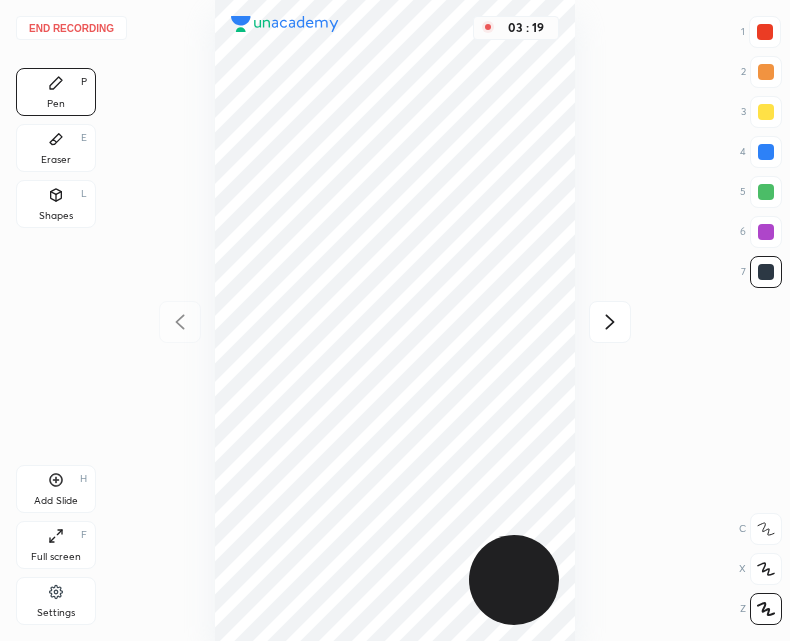 click at bounding box center (610, 322) 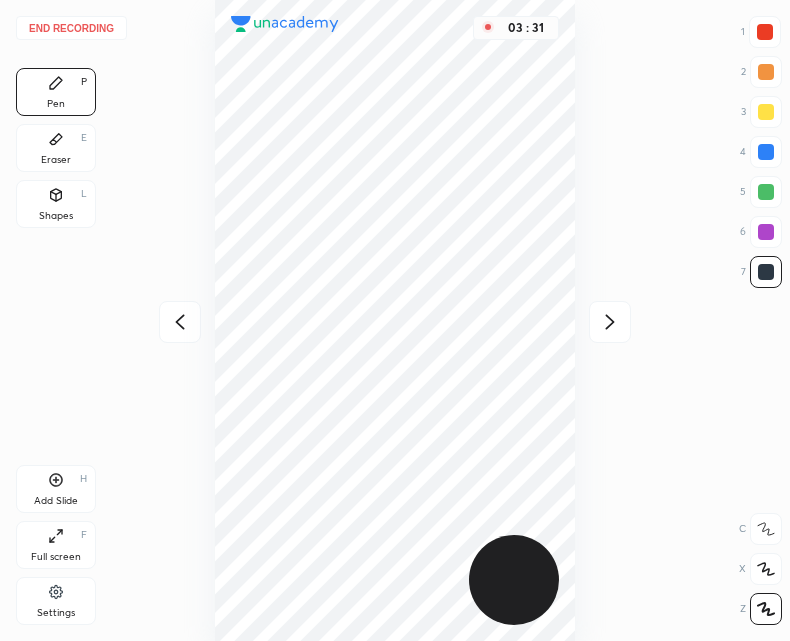 click at bounding box center (180, 322) 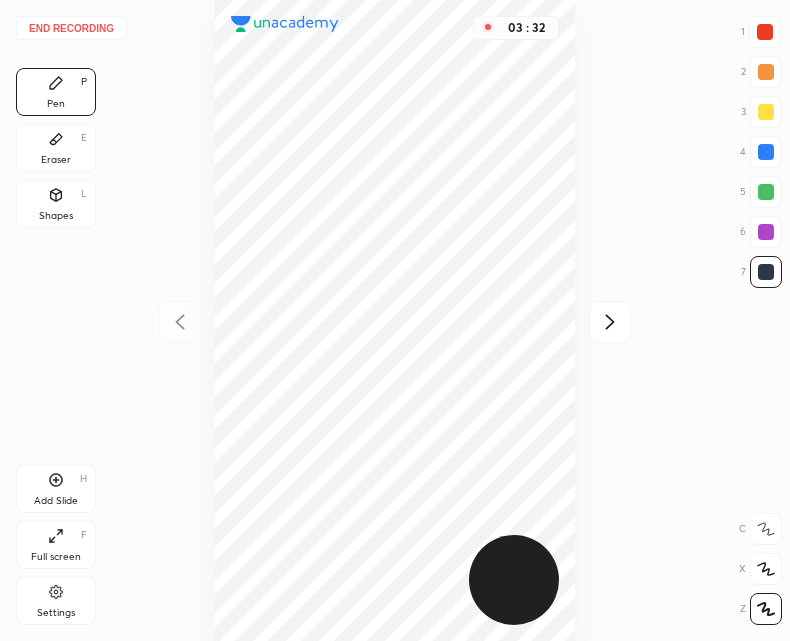 click at bounding box center (610, 322) 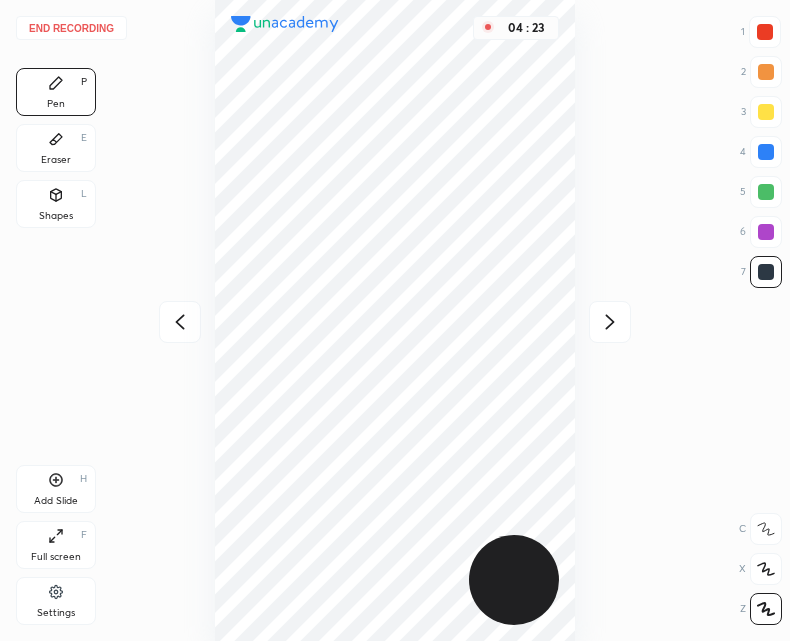 click on "End recording" at bounding box center [71, 28] 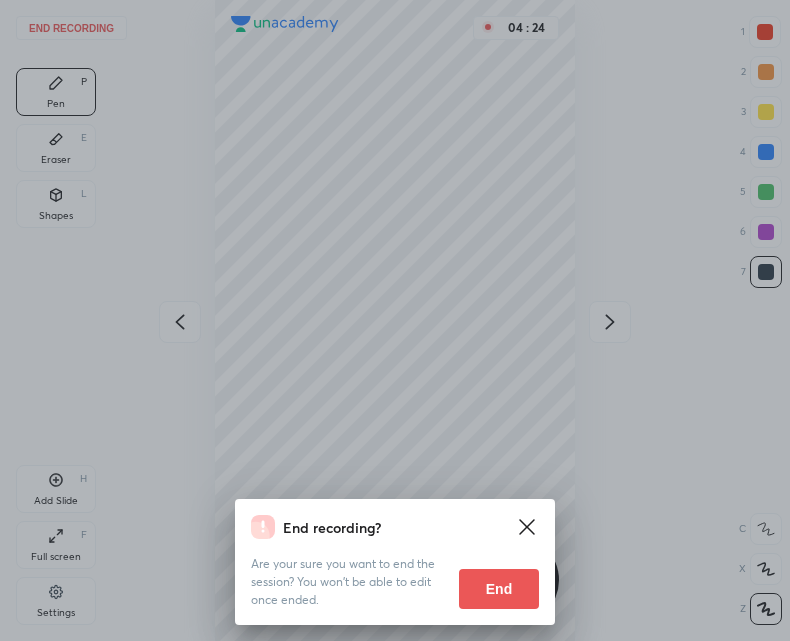 click on "End" at bounding box center (499, 589) 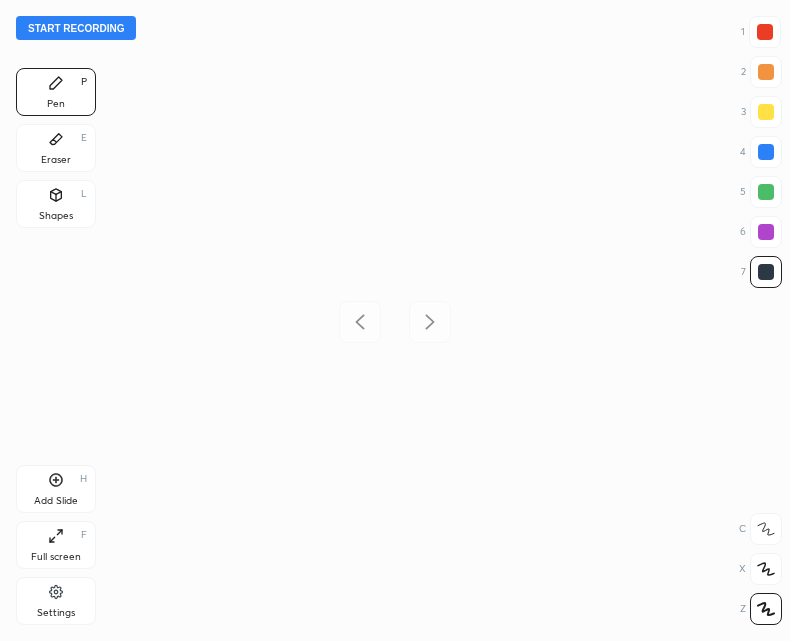scroll, scrollTop: 0, scrollLeft: 0, axis: both 